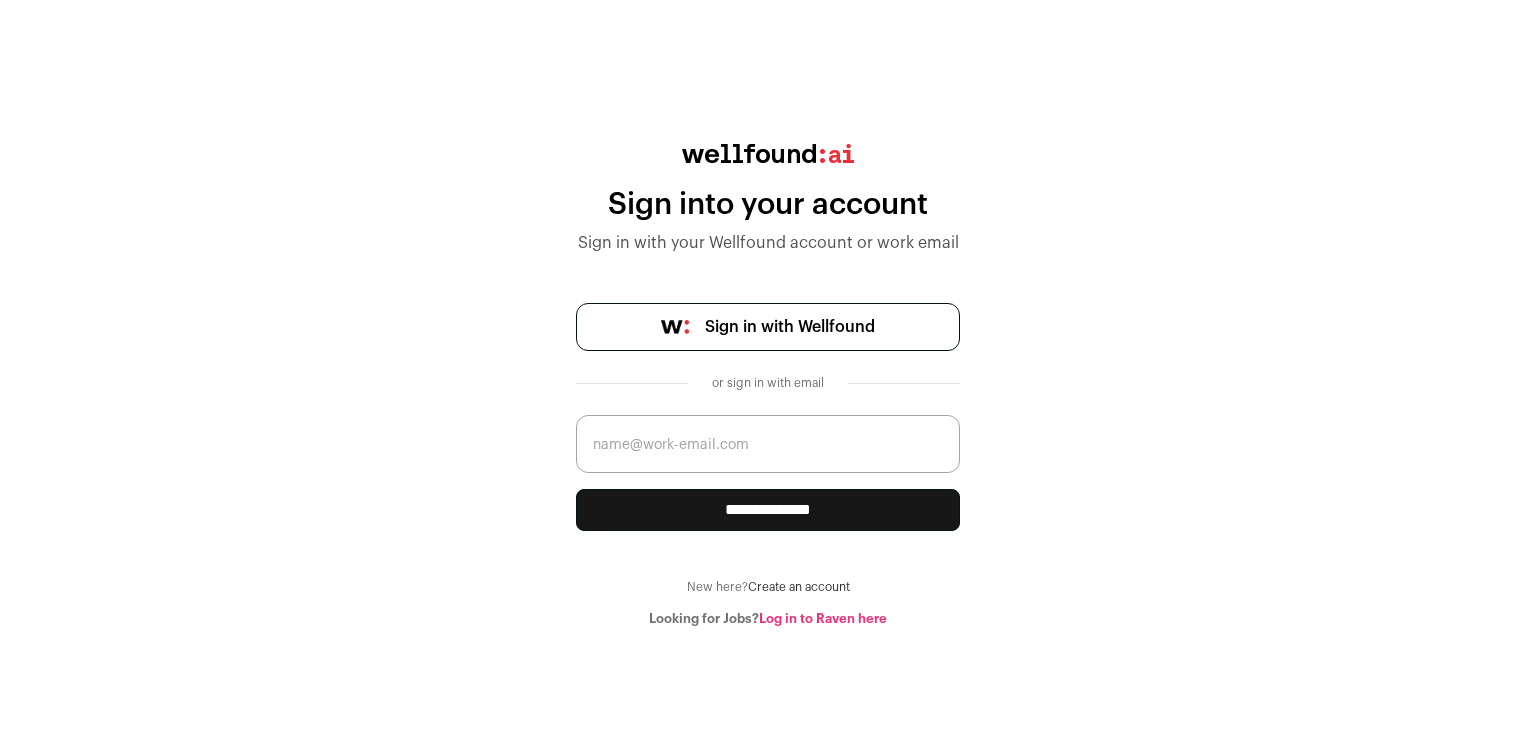 scroll, scrollTop: 0, scrollLeft: 0, axis: both 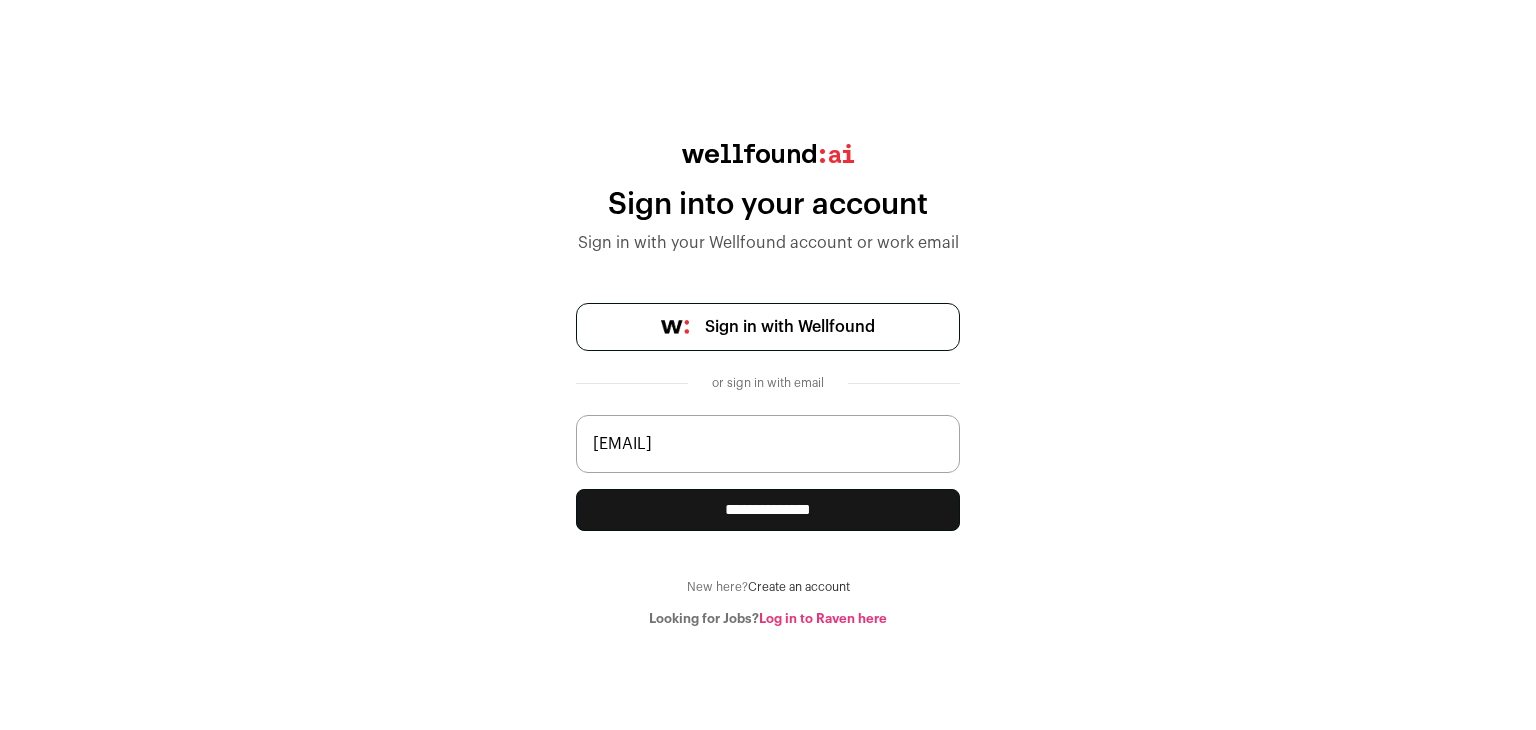 type on "team@whitechart.in" 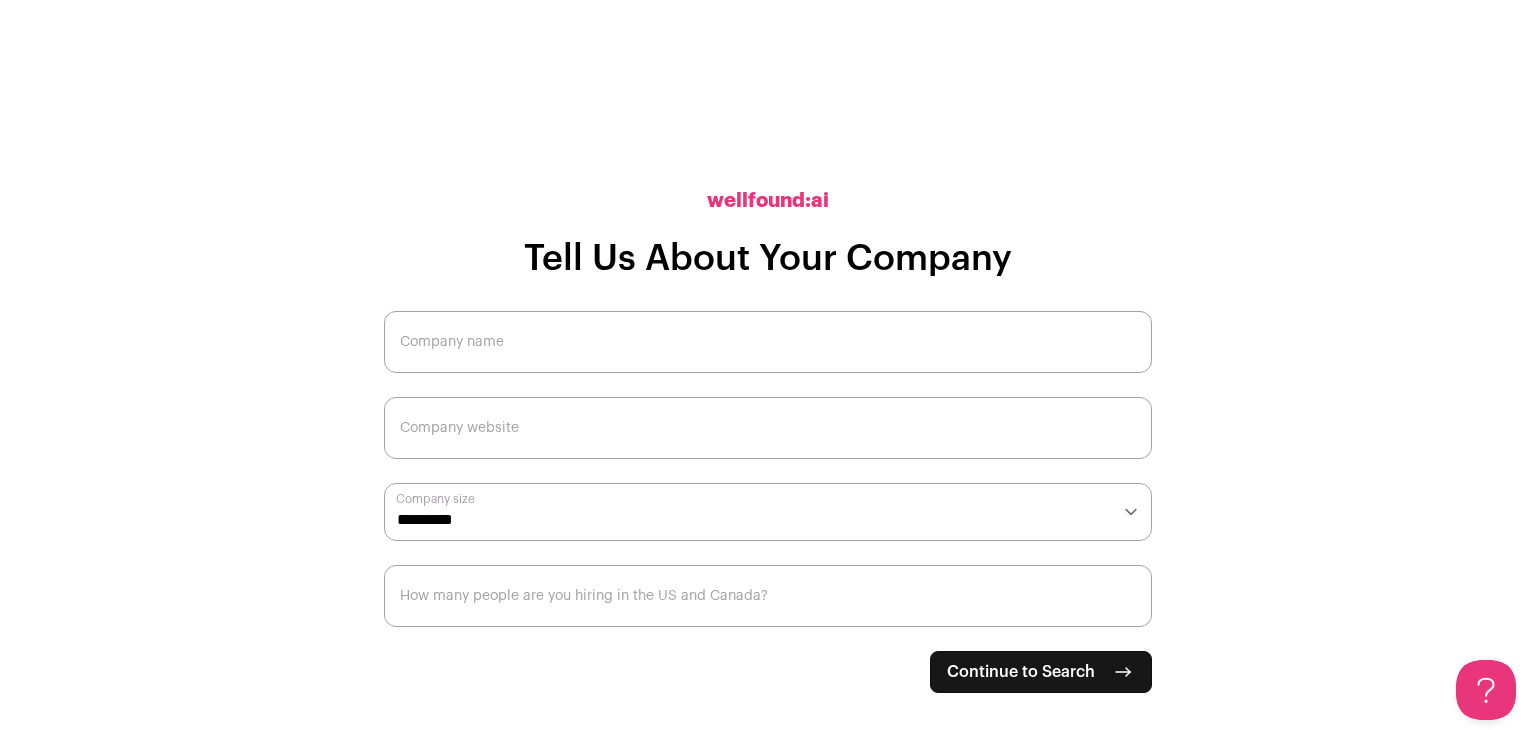 scroll, scrollTop: 0, scrollLeft: 0, axis: both 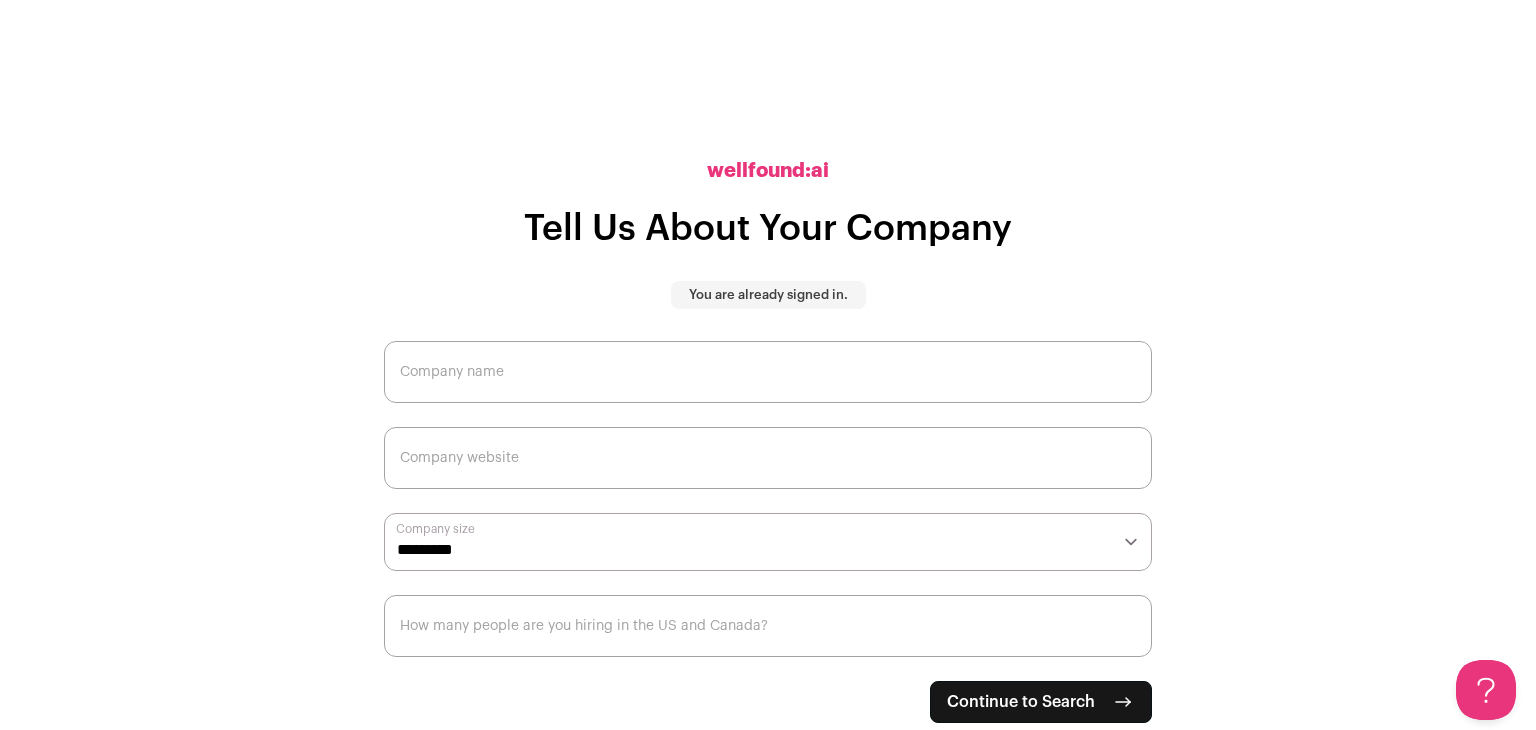 click on "Continue to Search" at bounding box center [1021, 702] 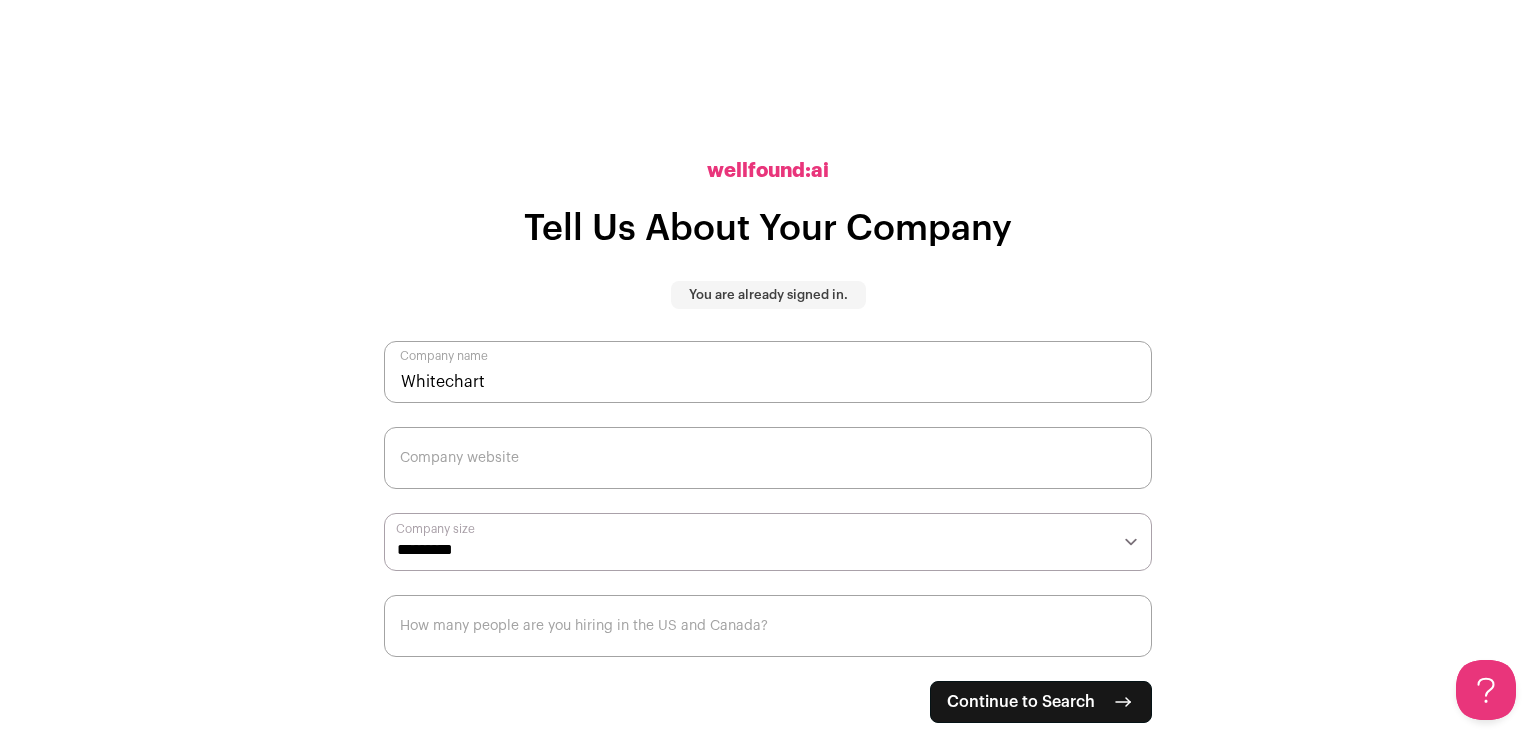 type on "Whitechart" 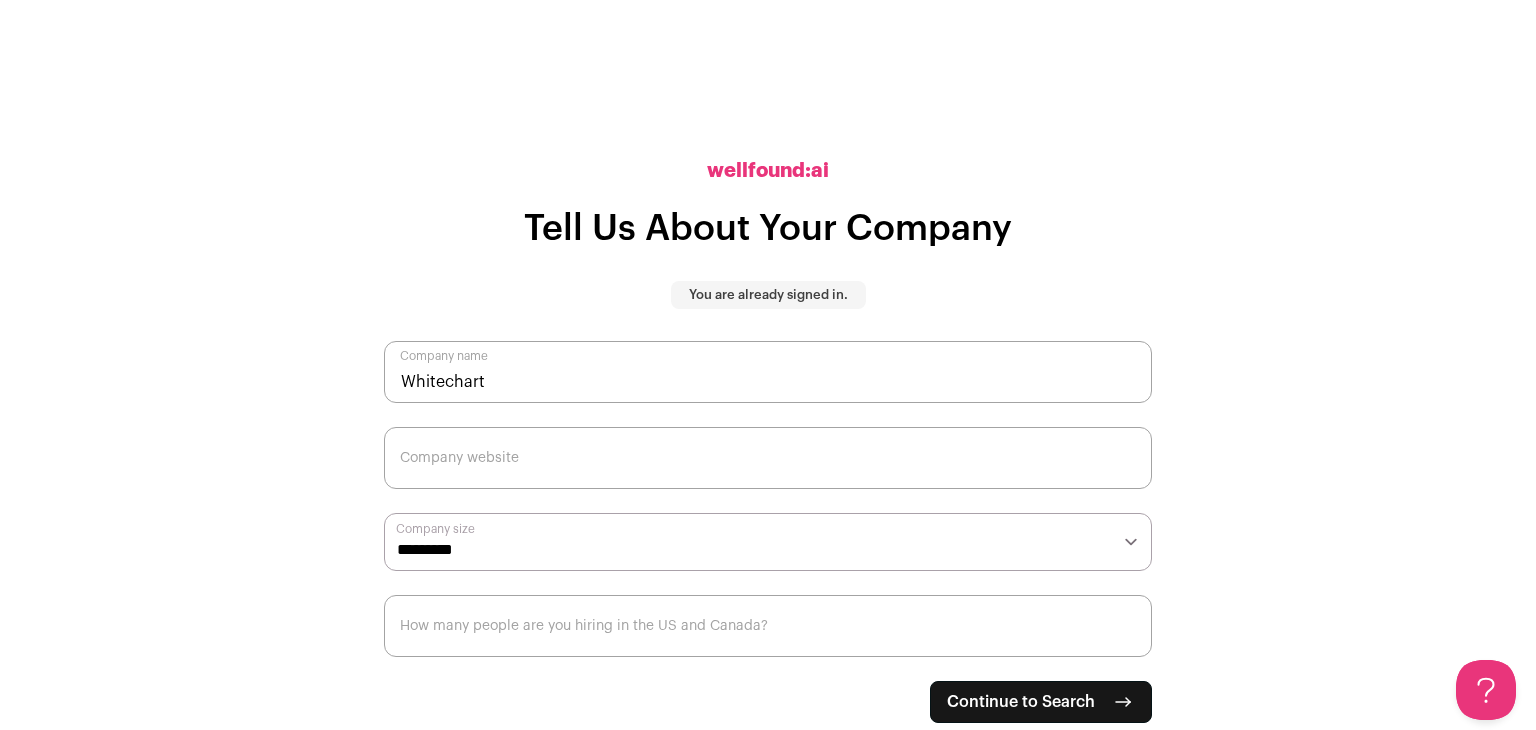 click on "**********" at bounding box center (768, 542) 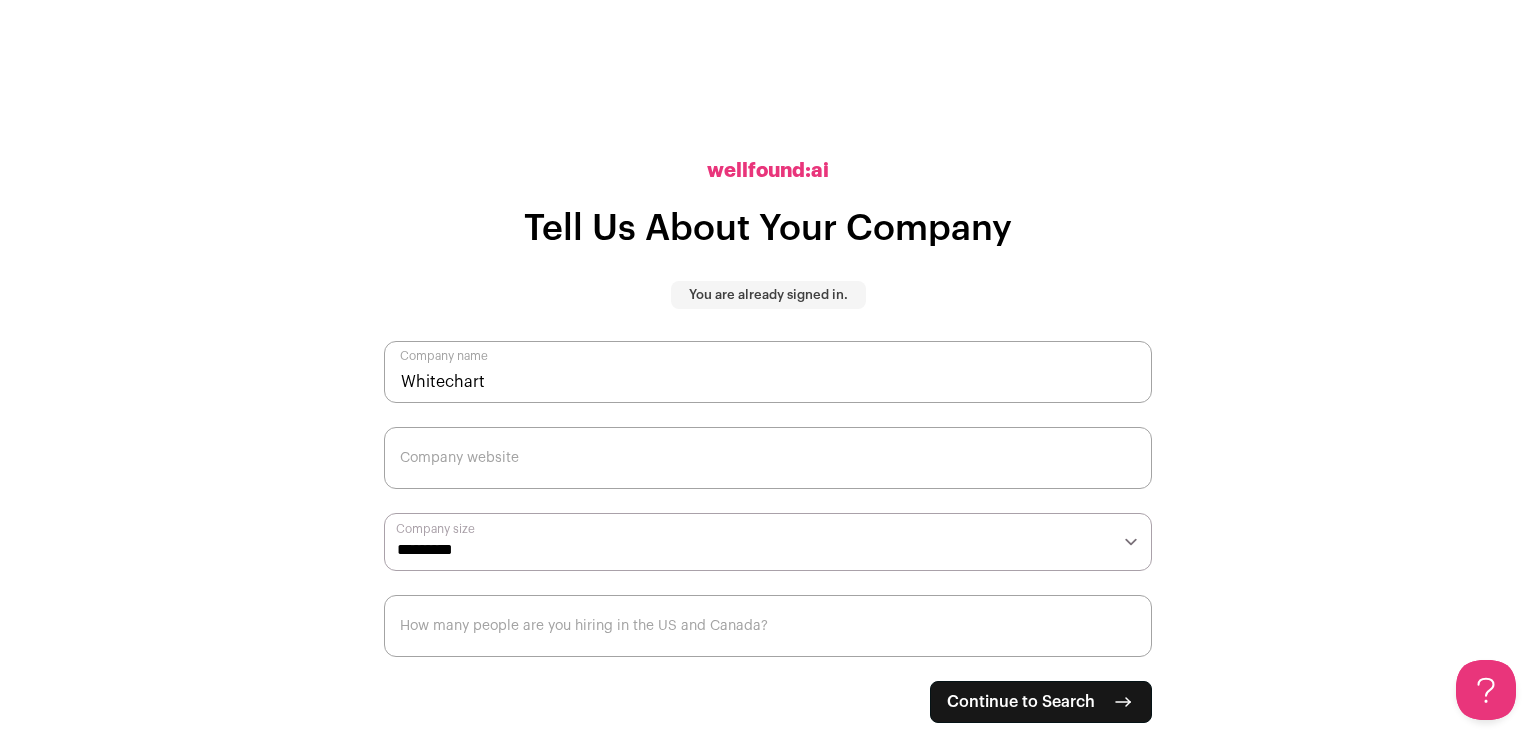 select on "*" 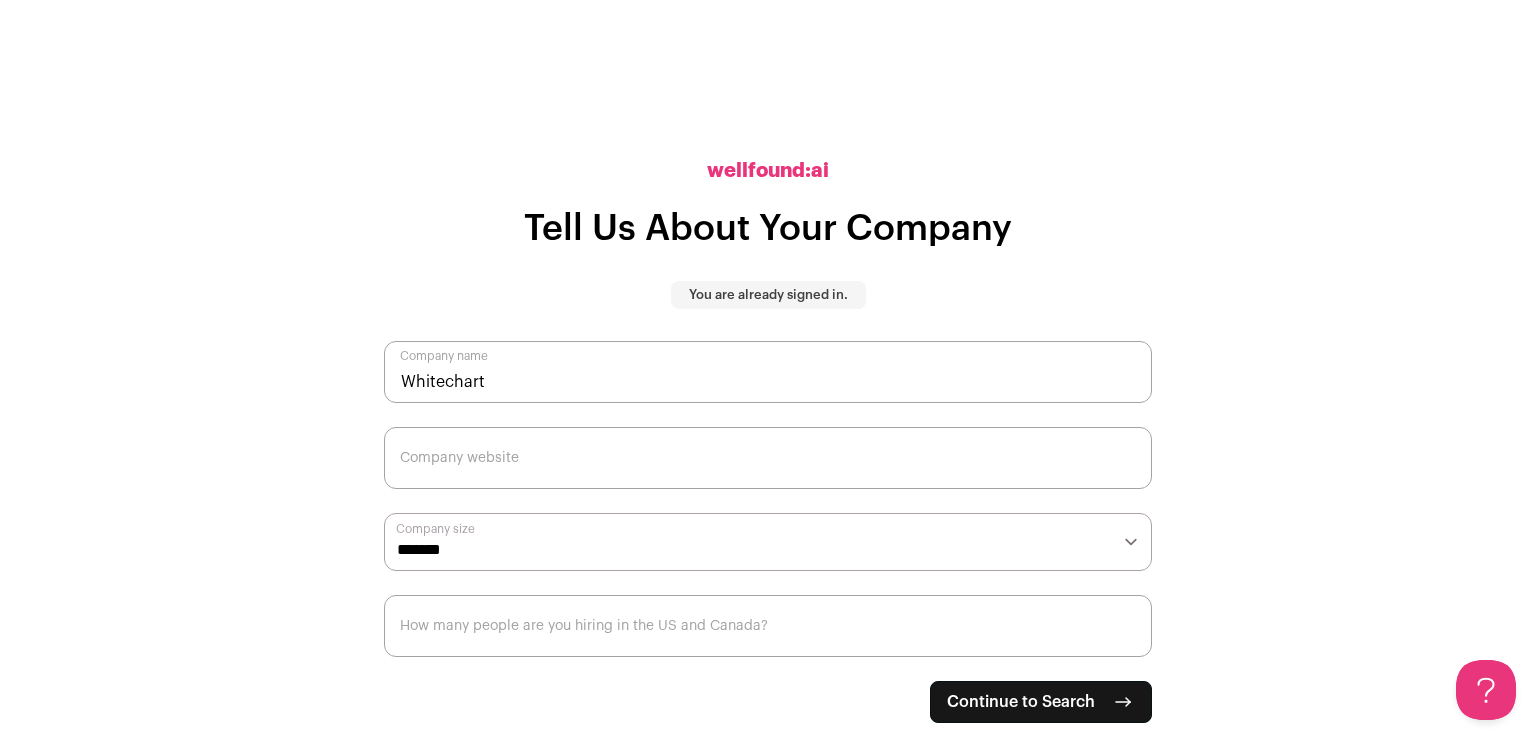 click on "**********" at bounding box center (768, 542) 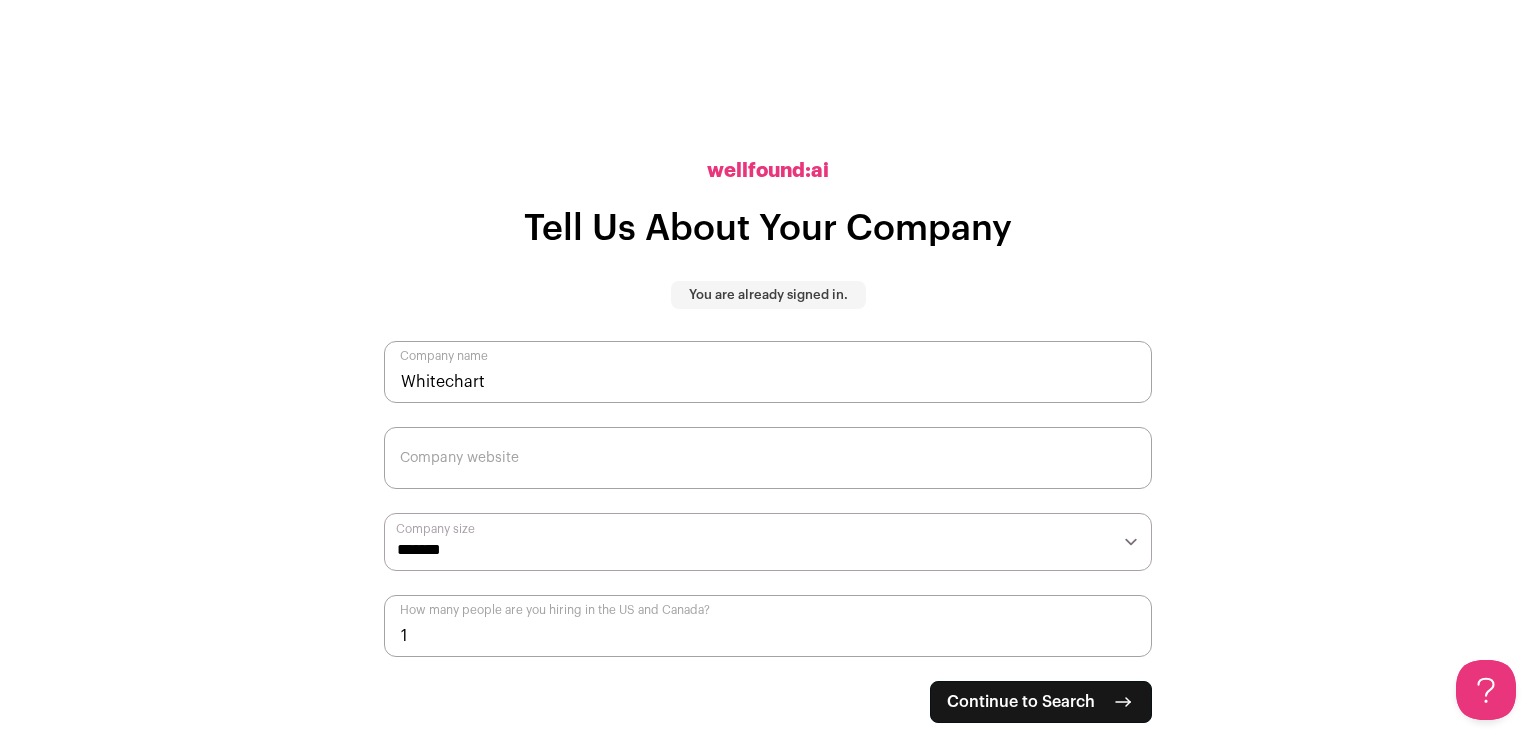 click on "1" at bounding box center [768, 626] 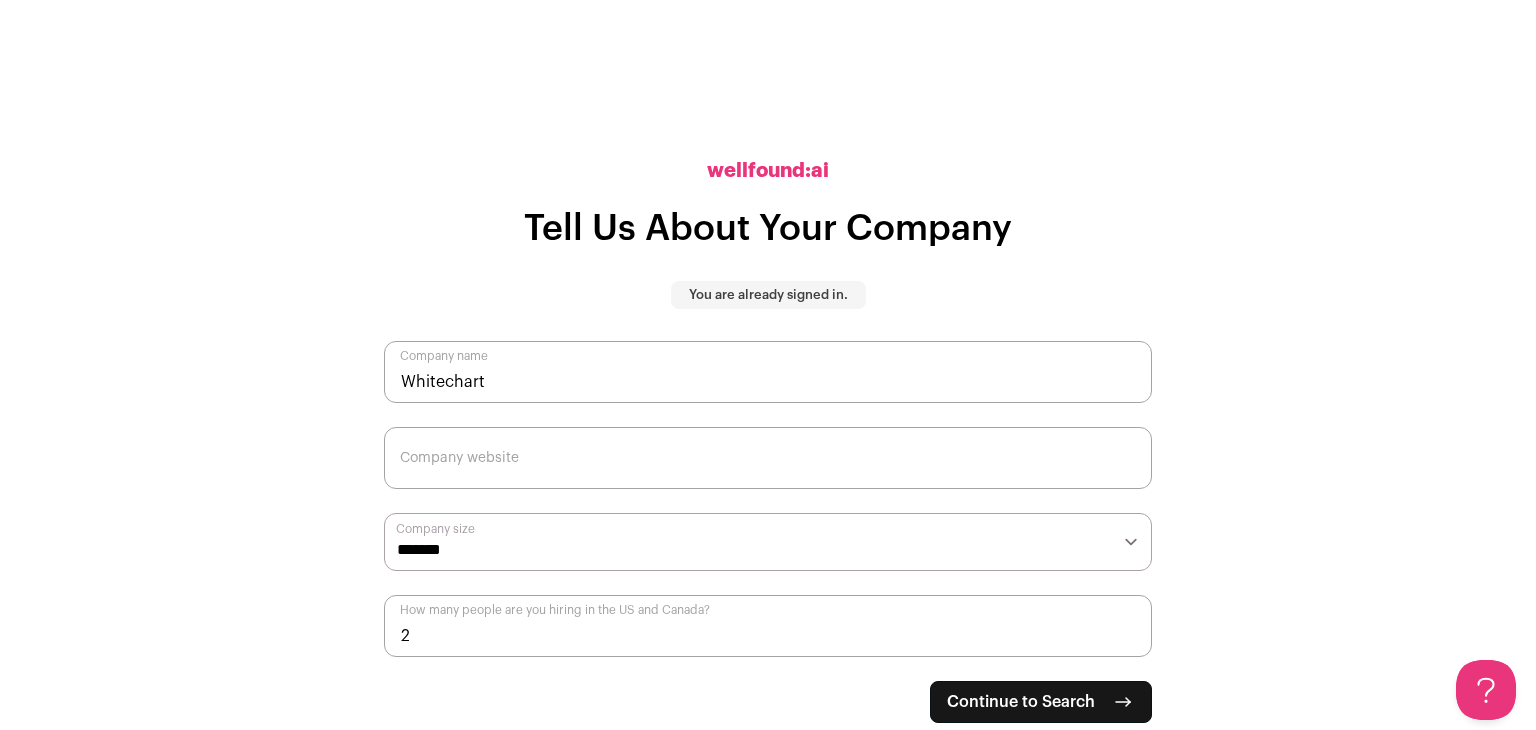 click on "2" at bounding box center [768, 626] 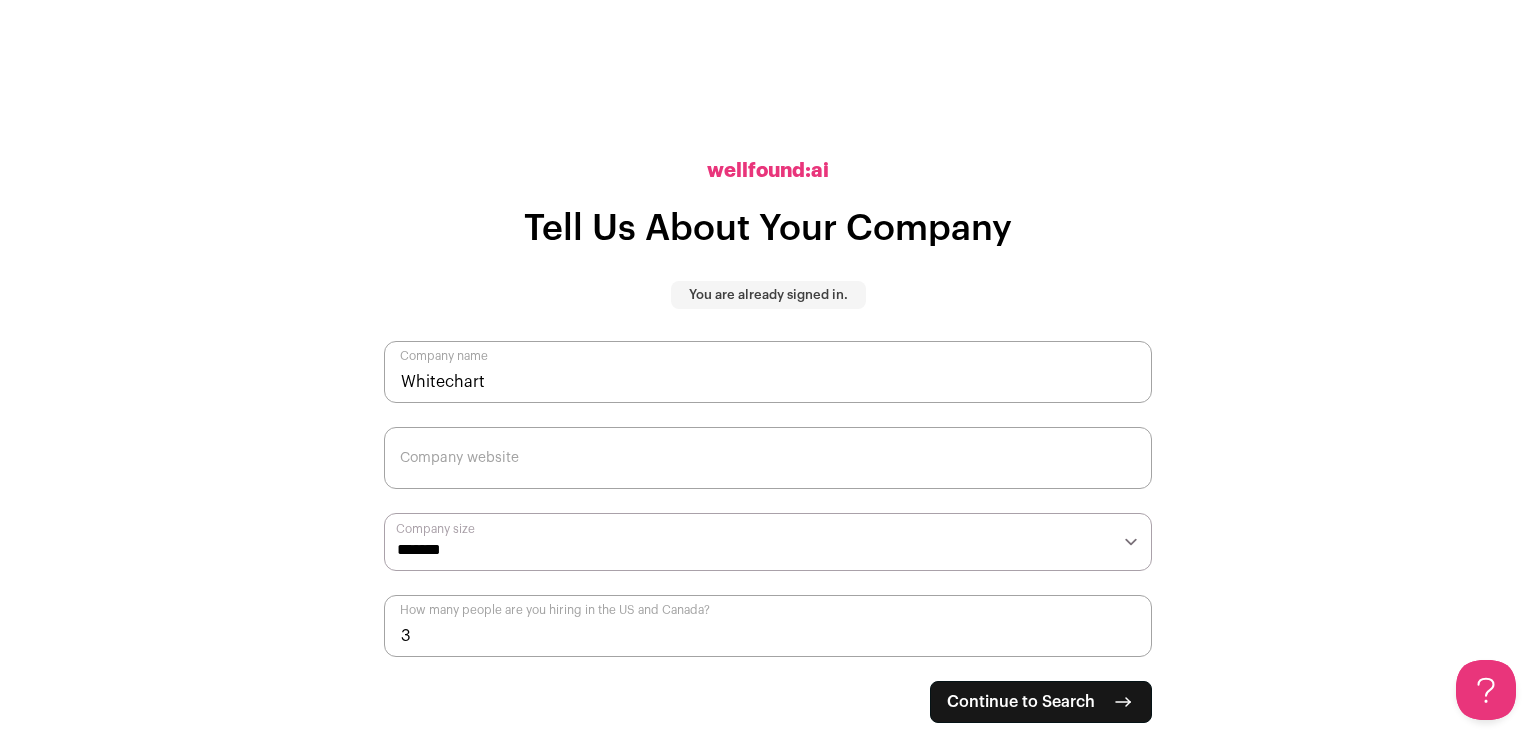 click on "3" at bounding box center [768, 626] 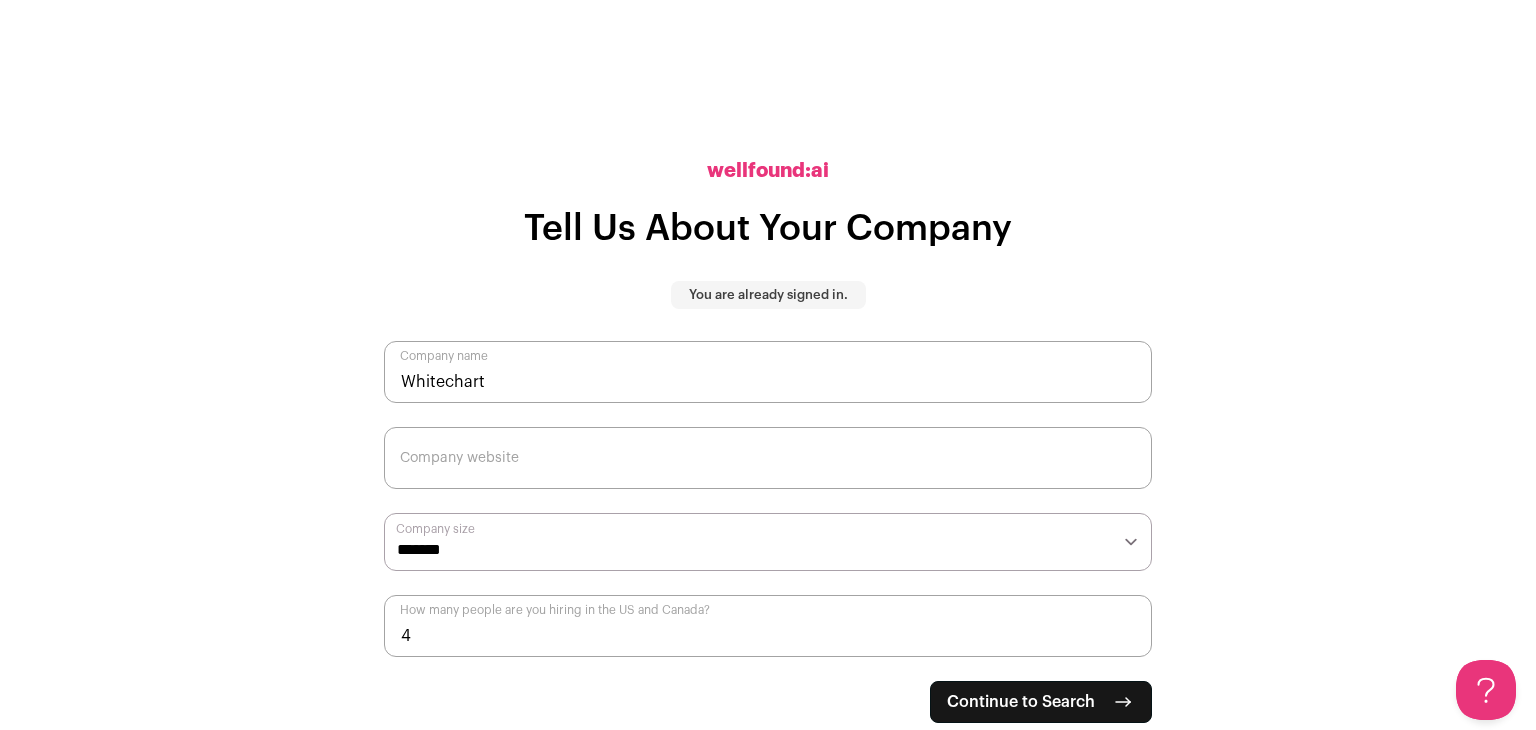 type on "4" 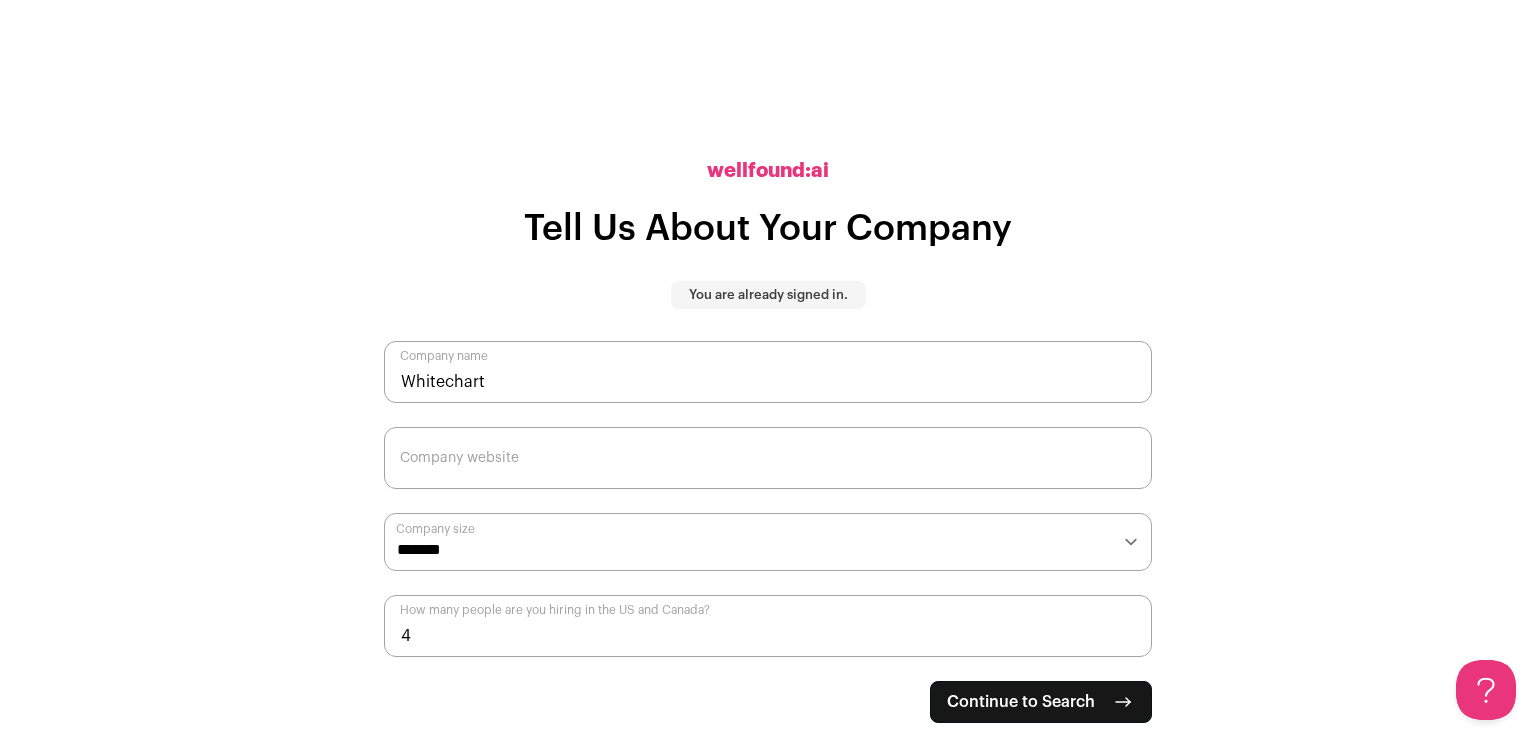 click on "Continue to Search" at bounding box center [1041, 702] 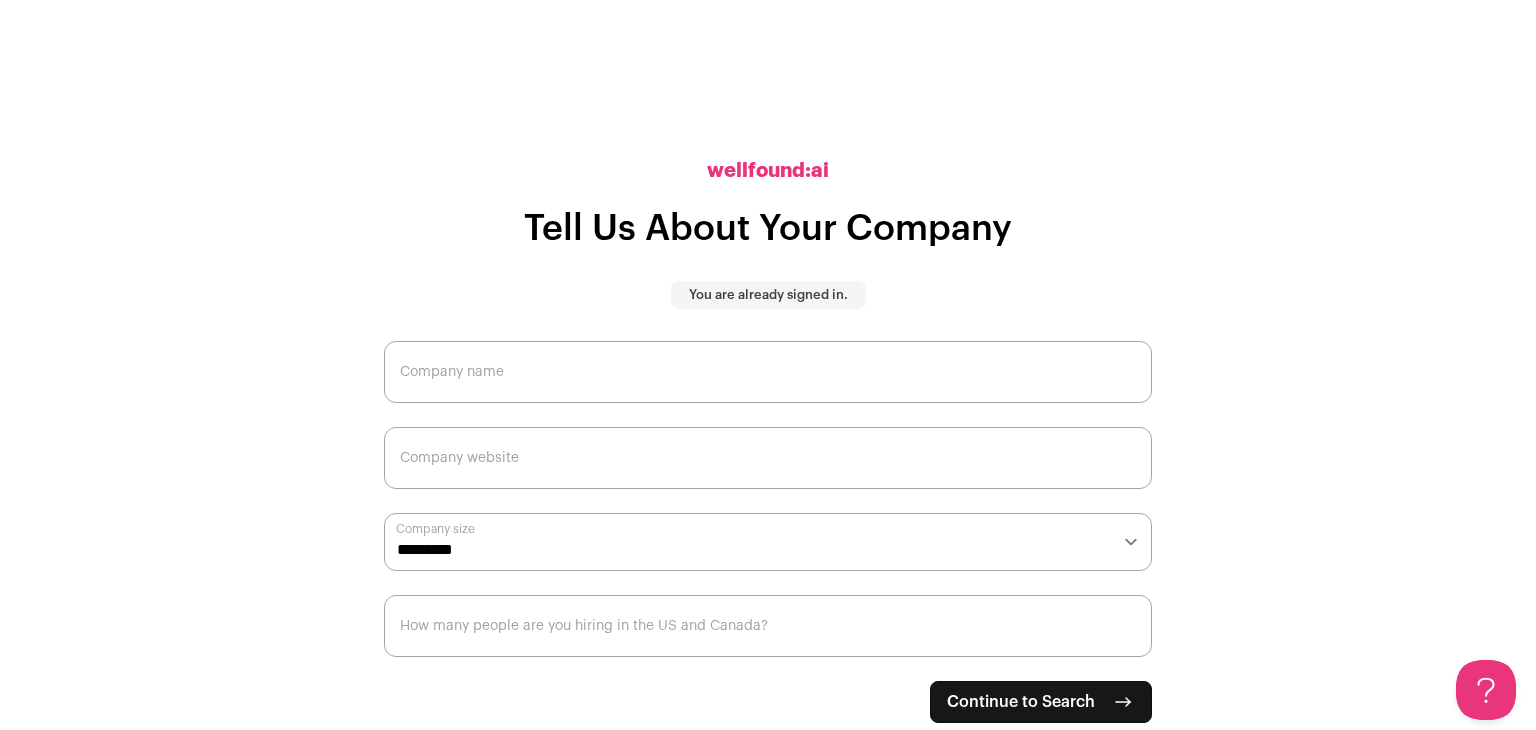 scroll, scrollTop: 0, scrollLeft: 0, axis: both 